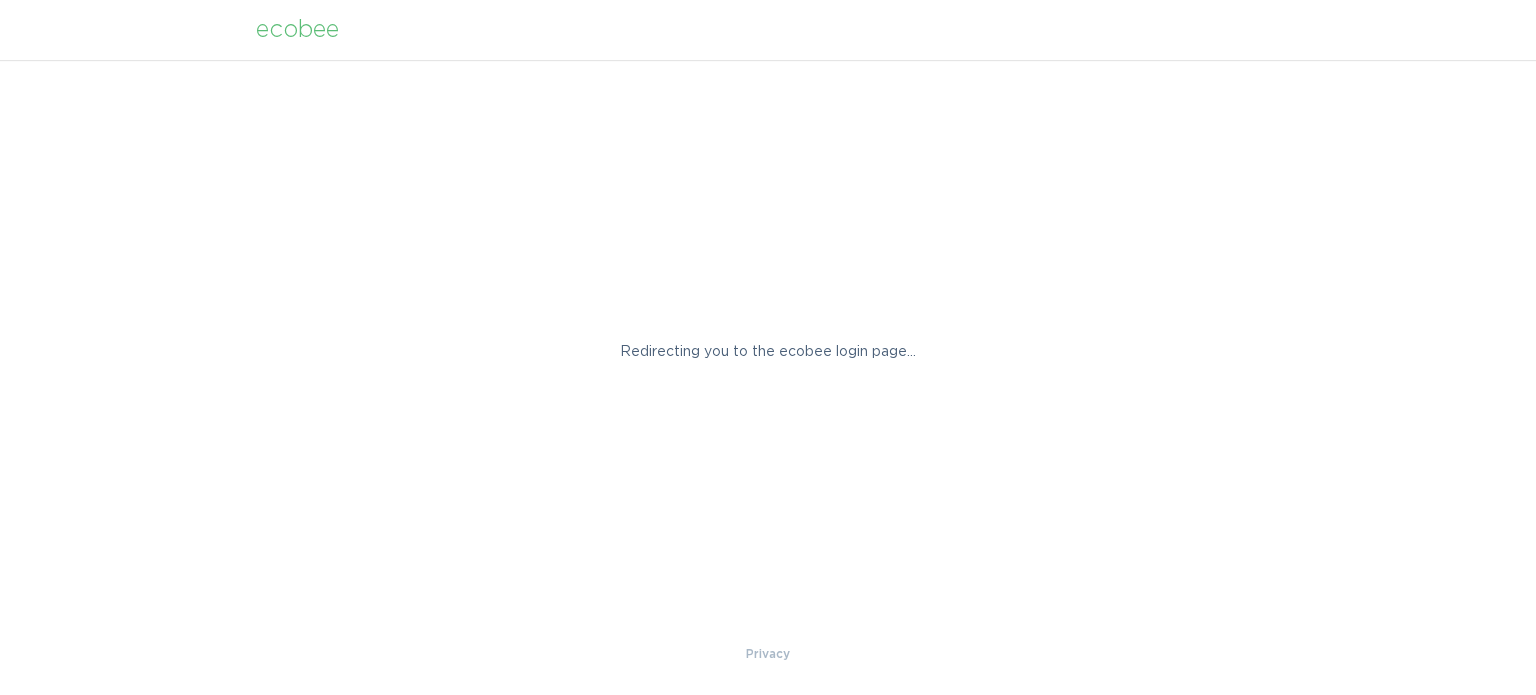 scroll, scrollTop: 0, scrollLeft: 0, axis: both 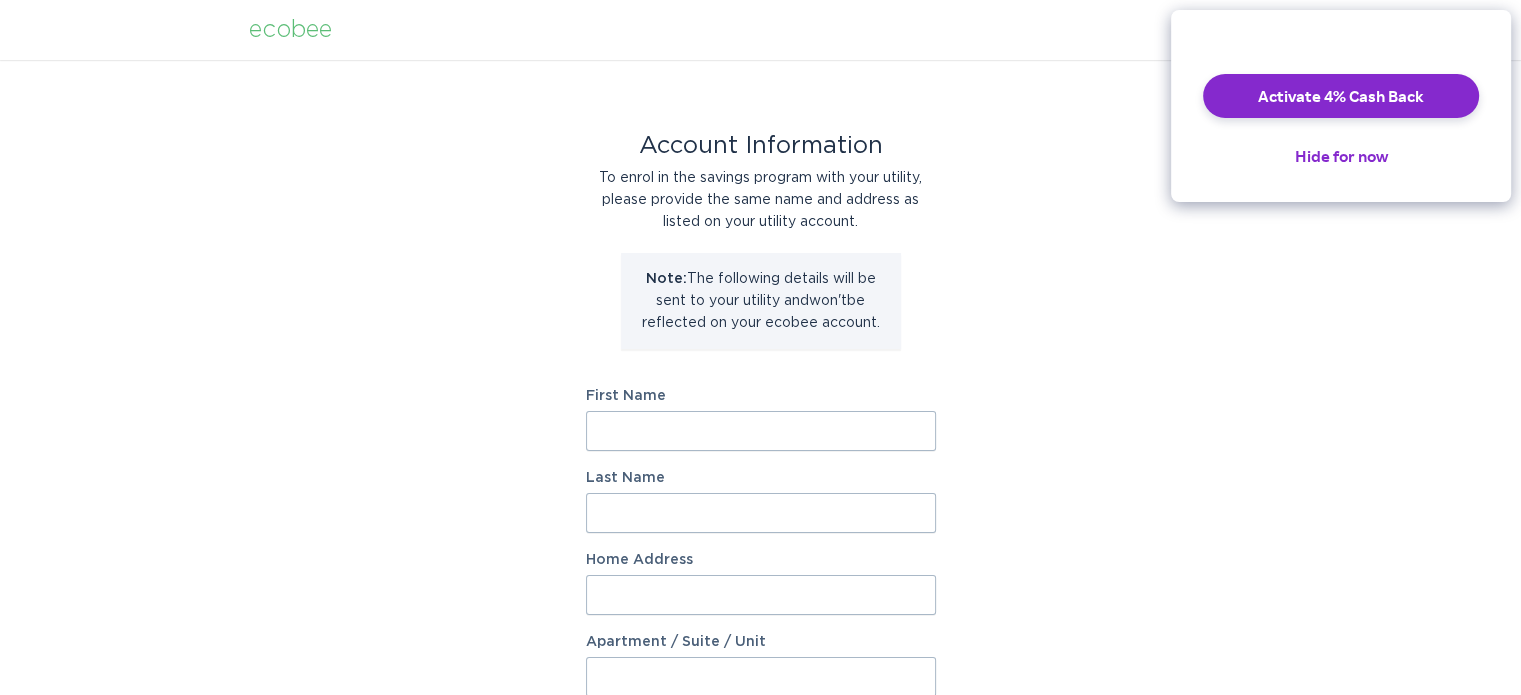 click on "First Name" at bounding box center (761, 431) 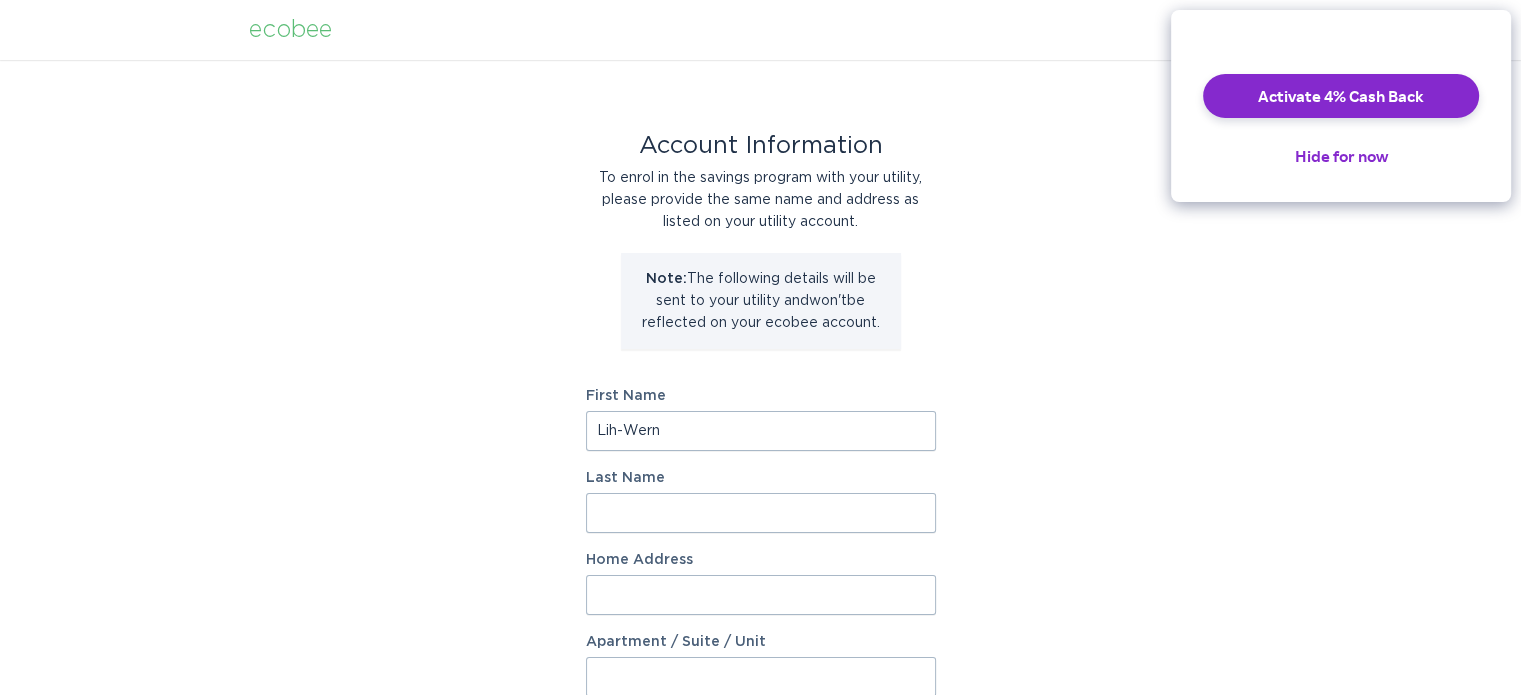 type on "Lih-Wern" 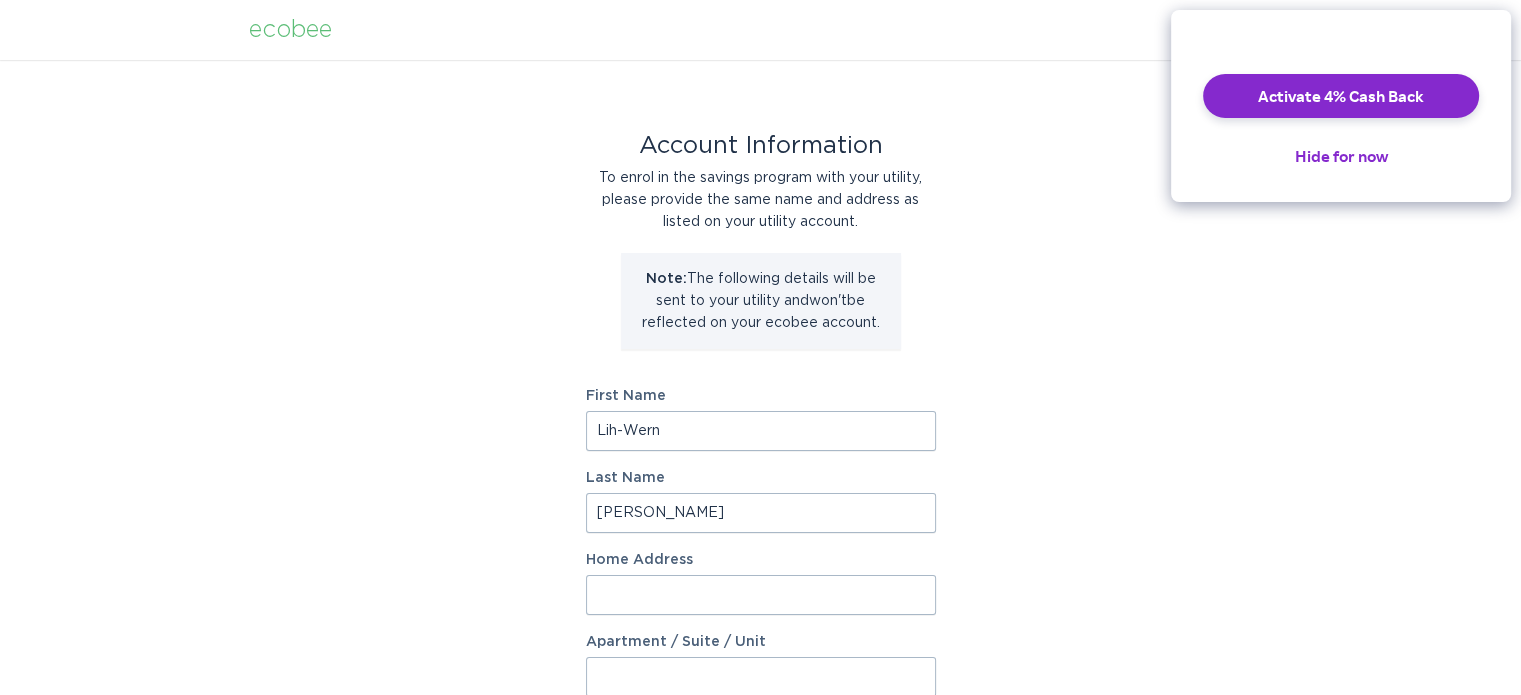type on "Wang" 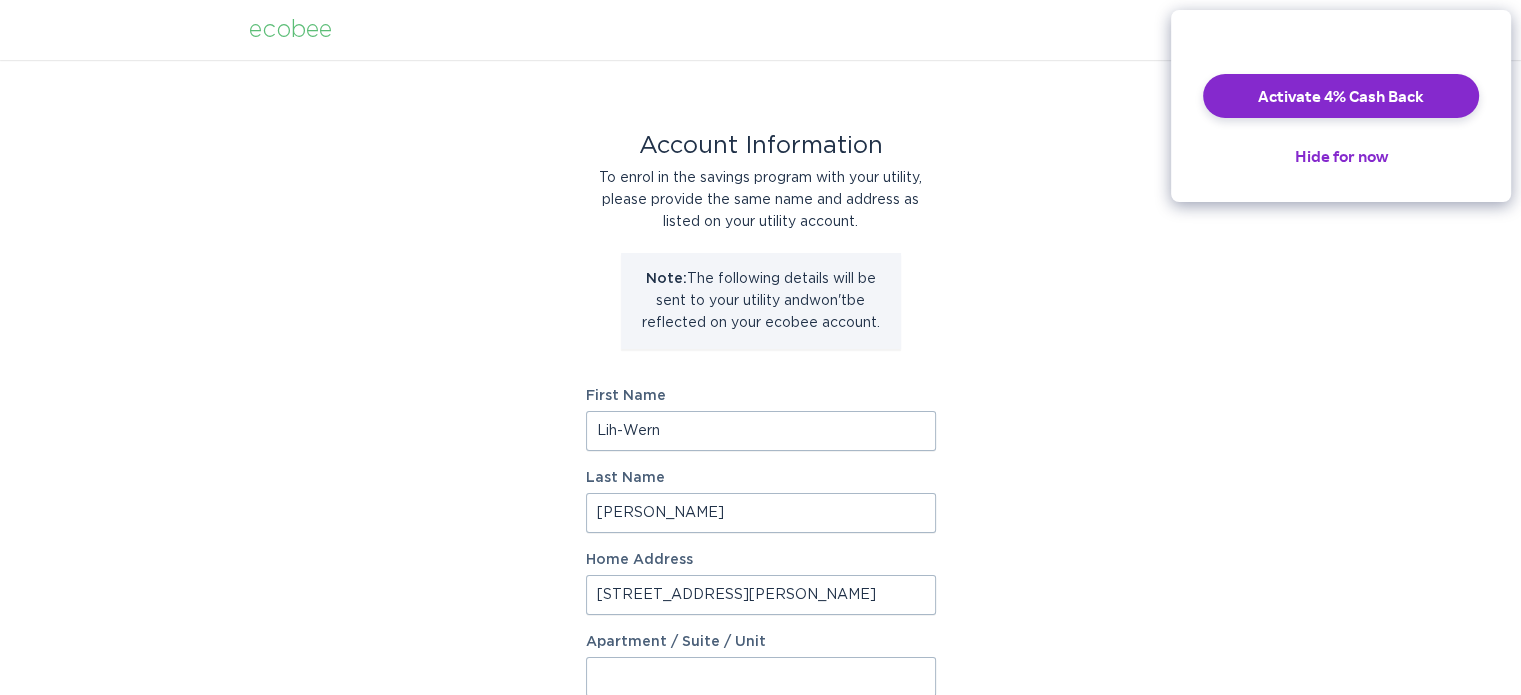 type on "16072 NW Holman Way" 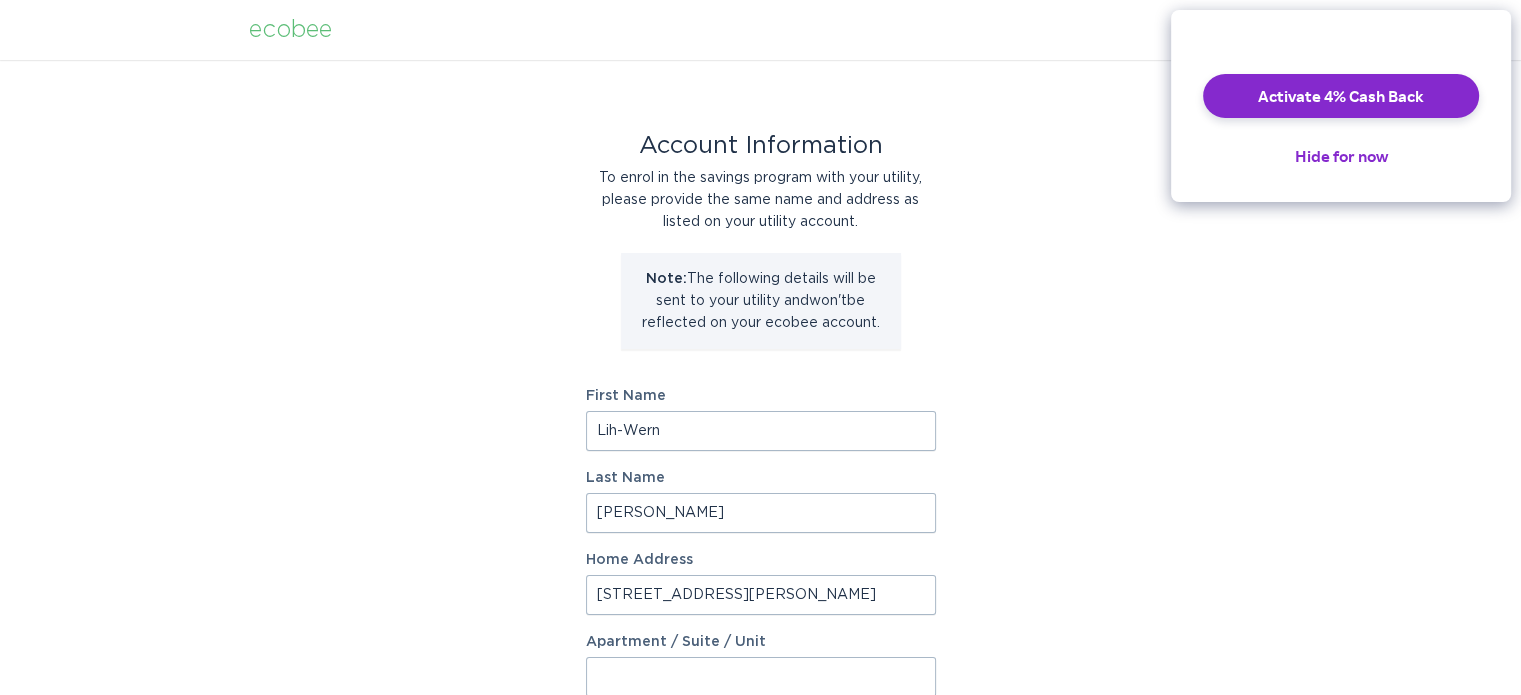 scroll, scrollTop: 1, scrollLeft: 0, axis: vertical 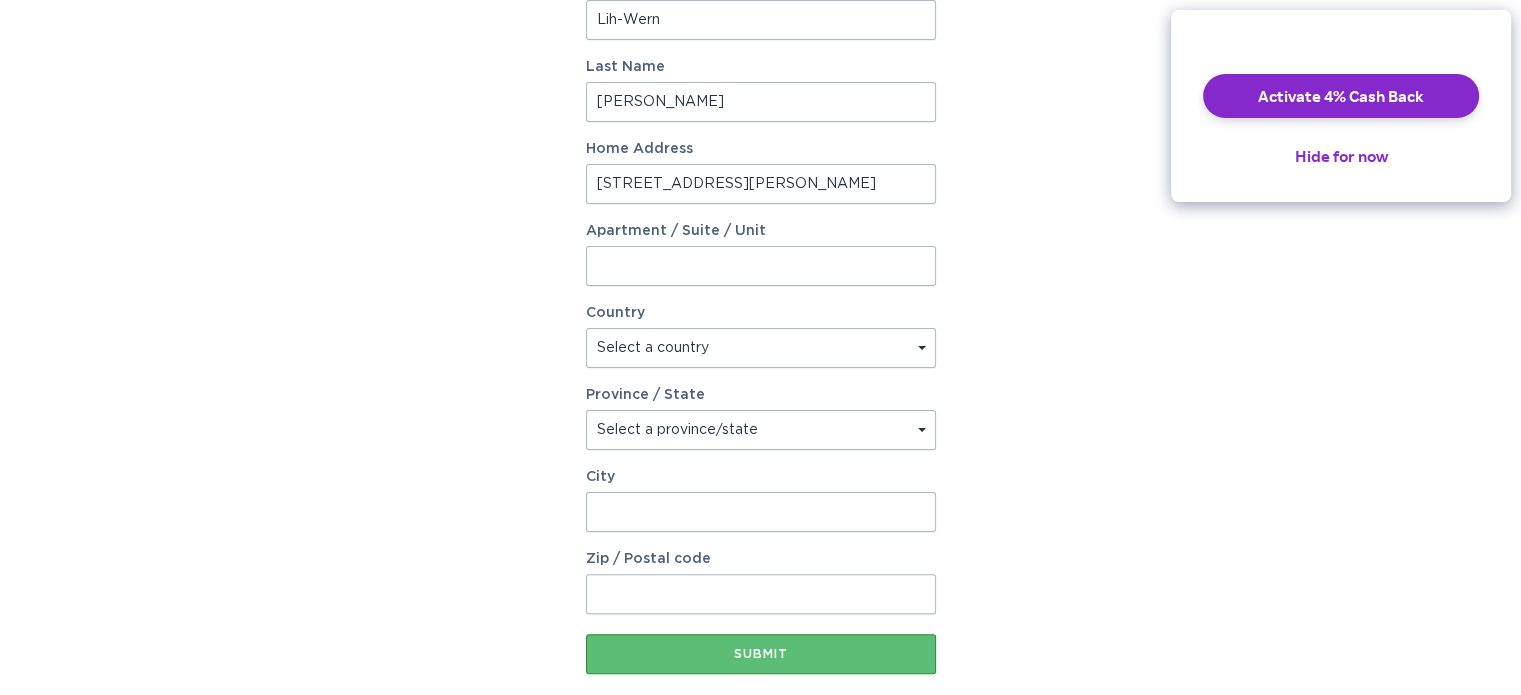select on "US" 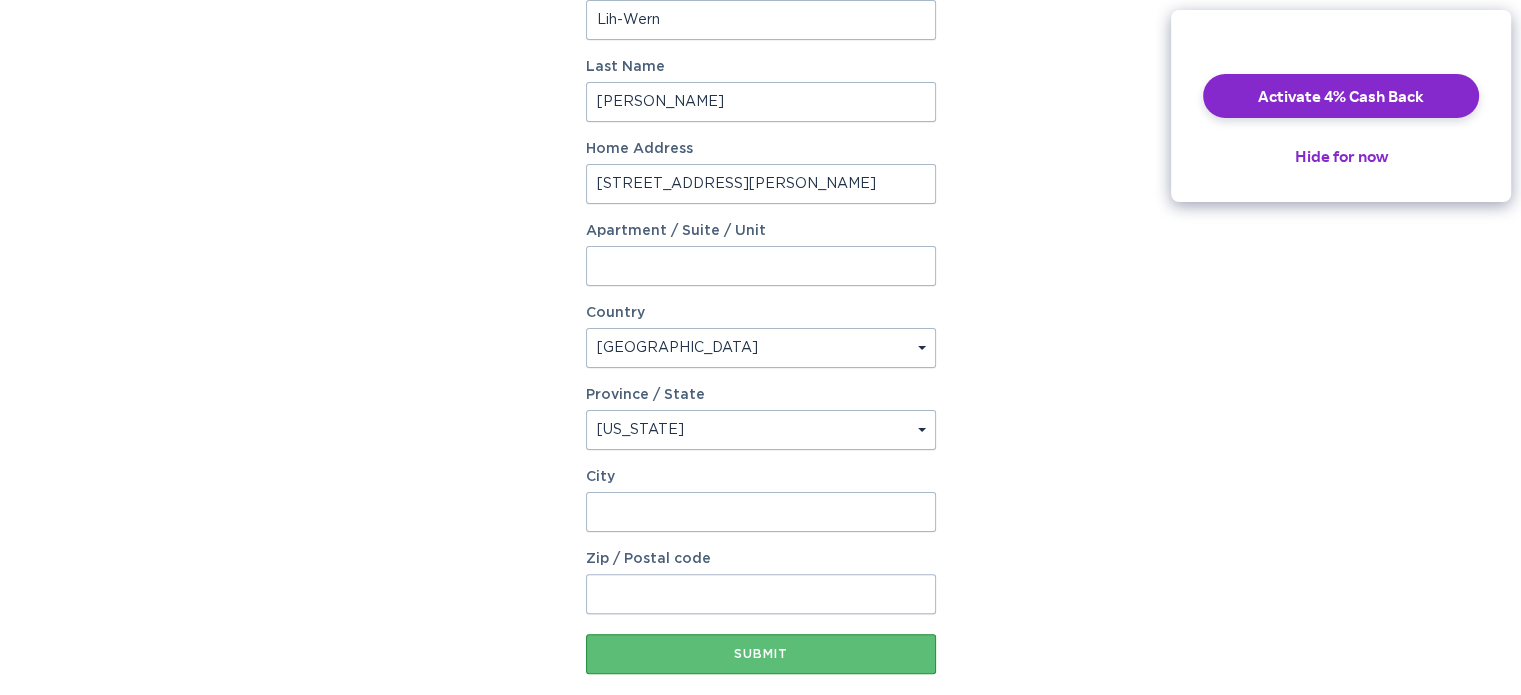 select on "OR" 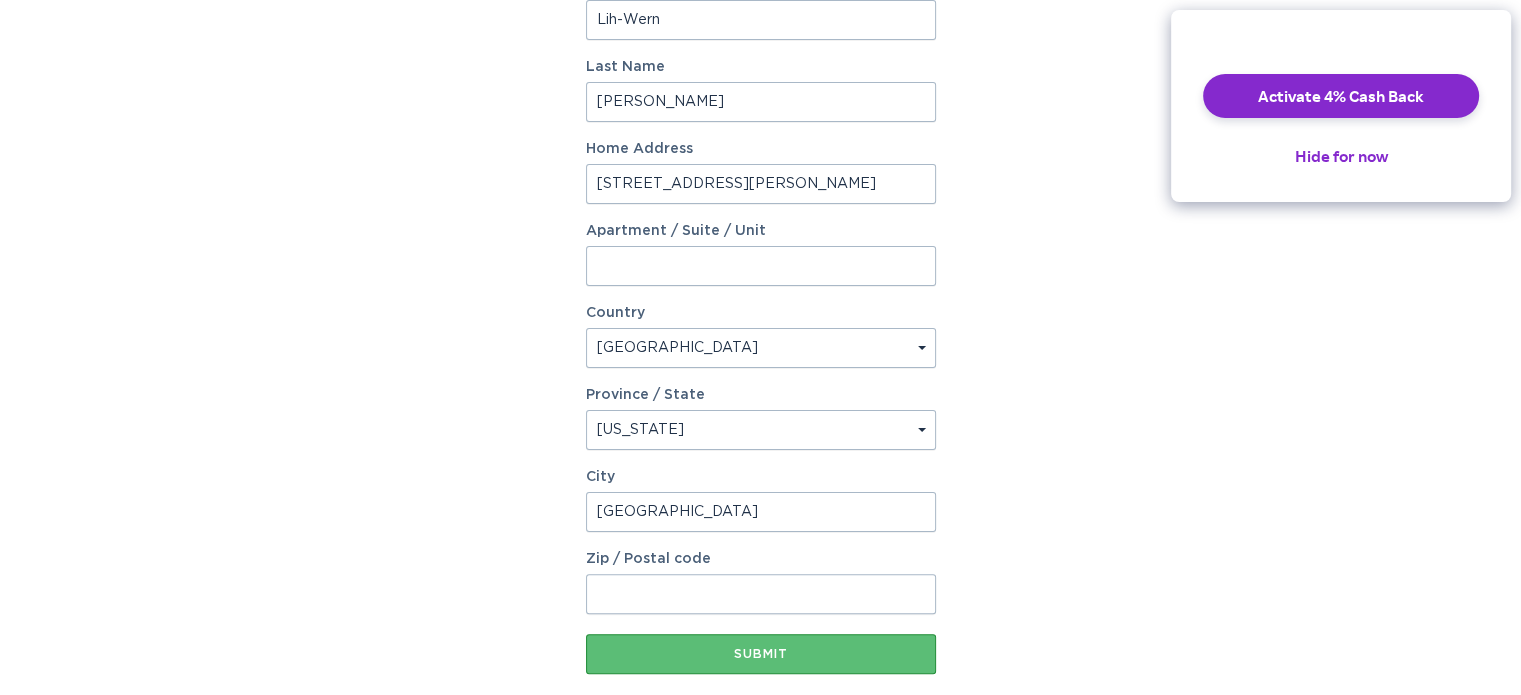 type on "Portland" 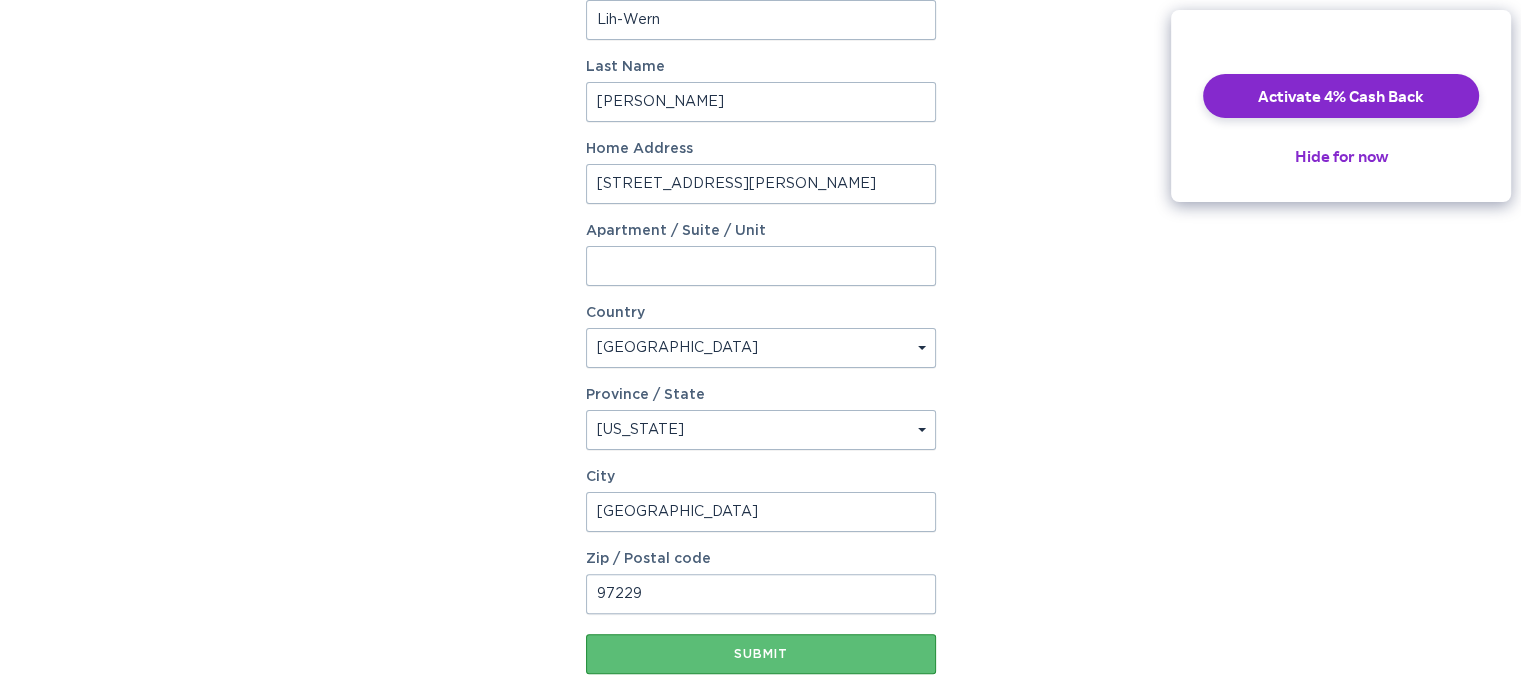type on "97229" 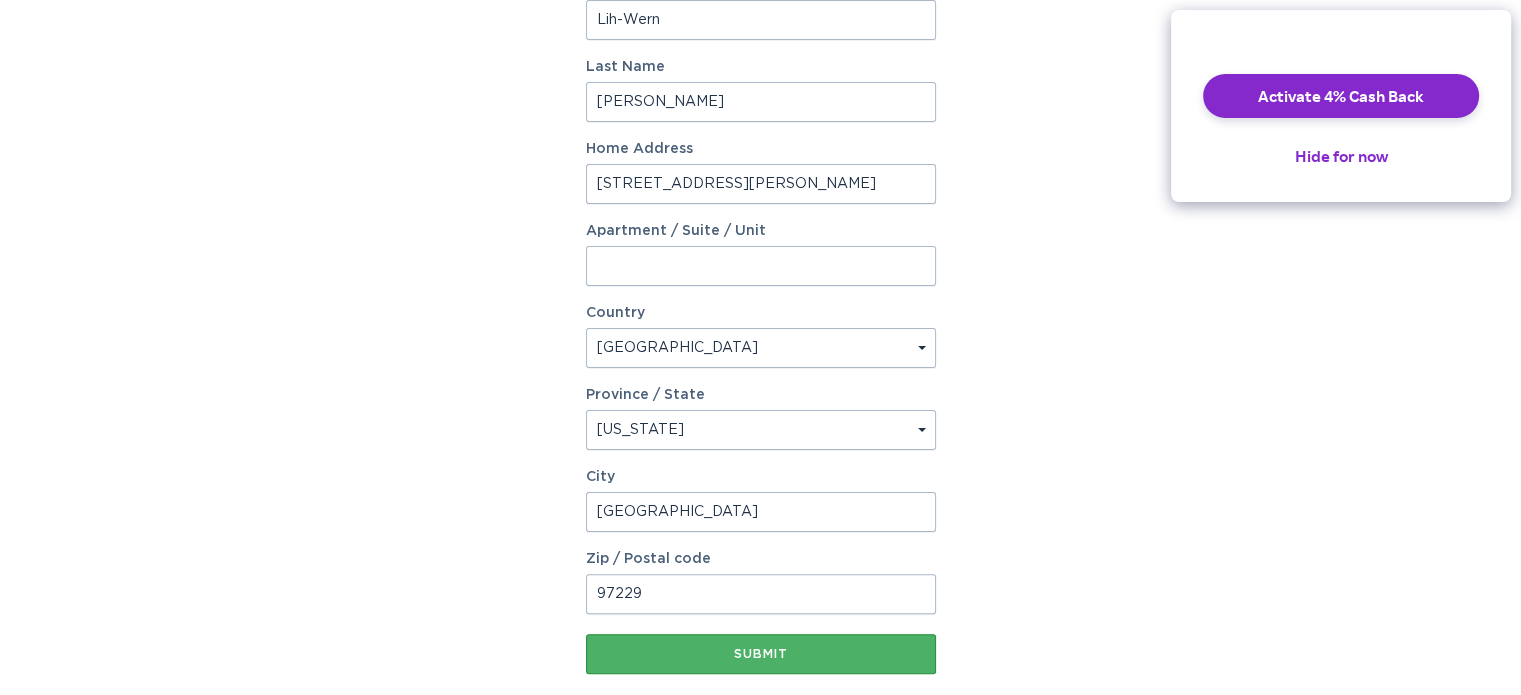 click on "Submit" at bounding box center [761, 654] 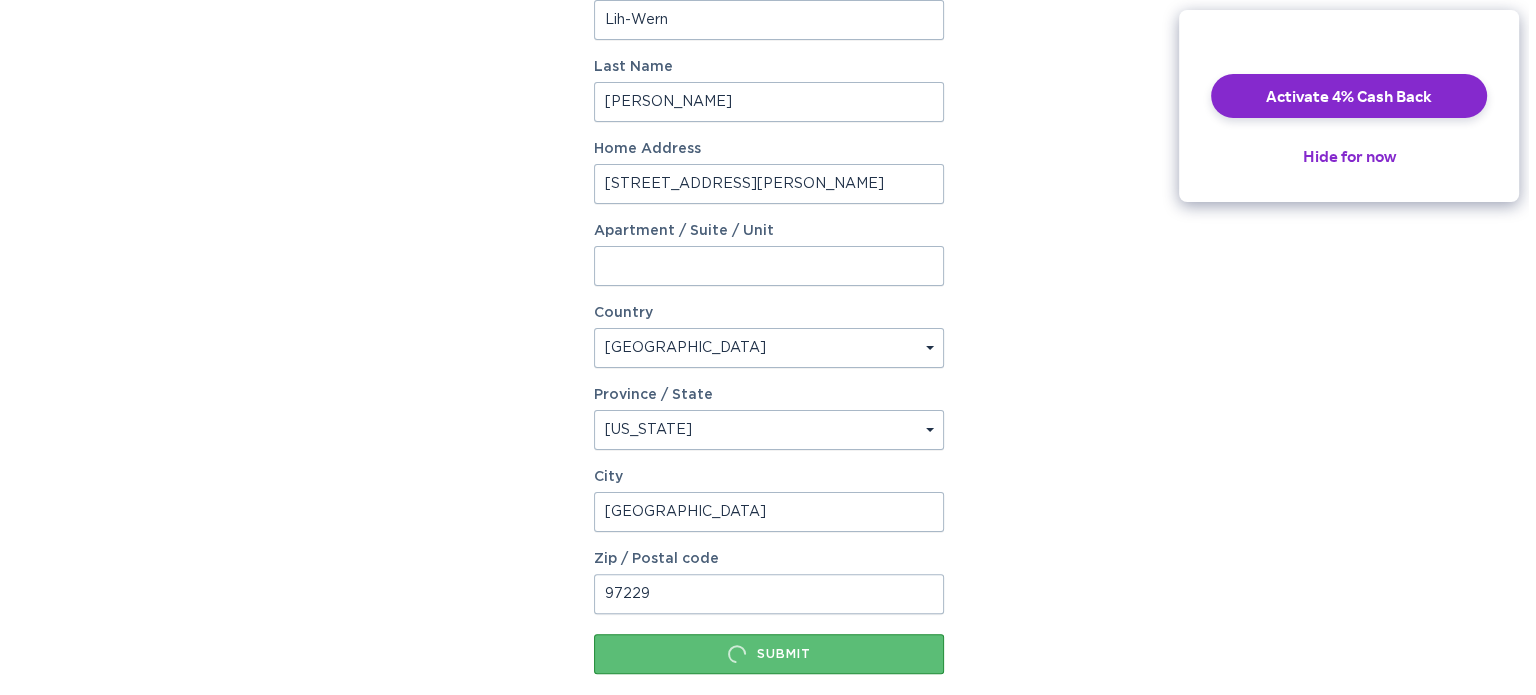 scroll, scrollTop: 0, scrollLeft: 0, axis: both 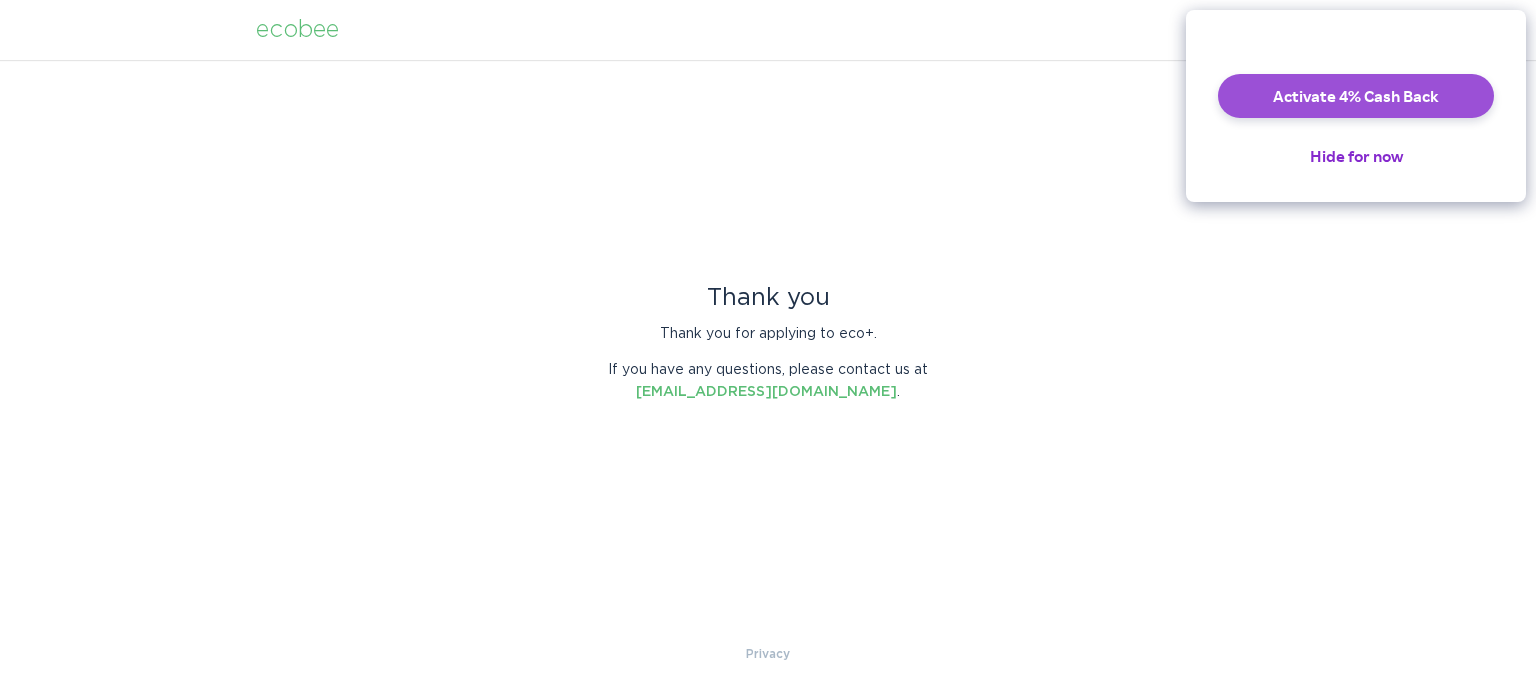 click on "Activate 4% Cash Back" at bounding box center (1356, 96) 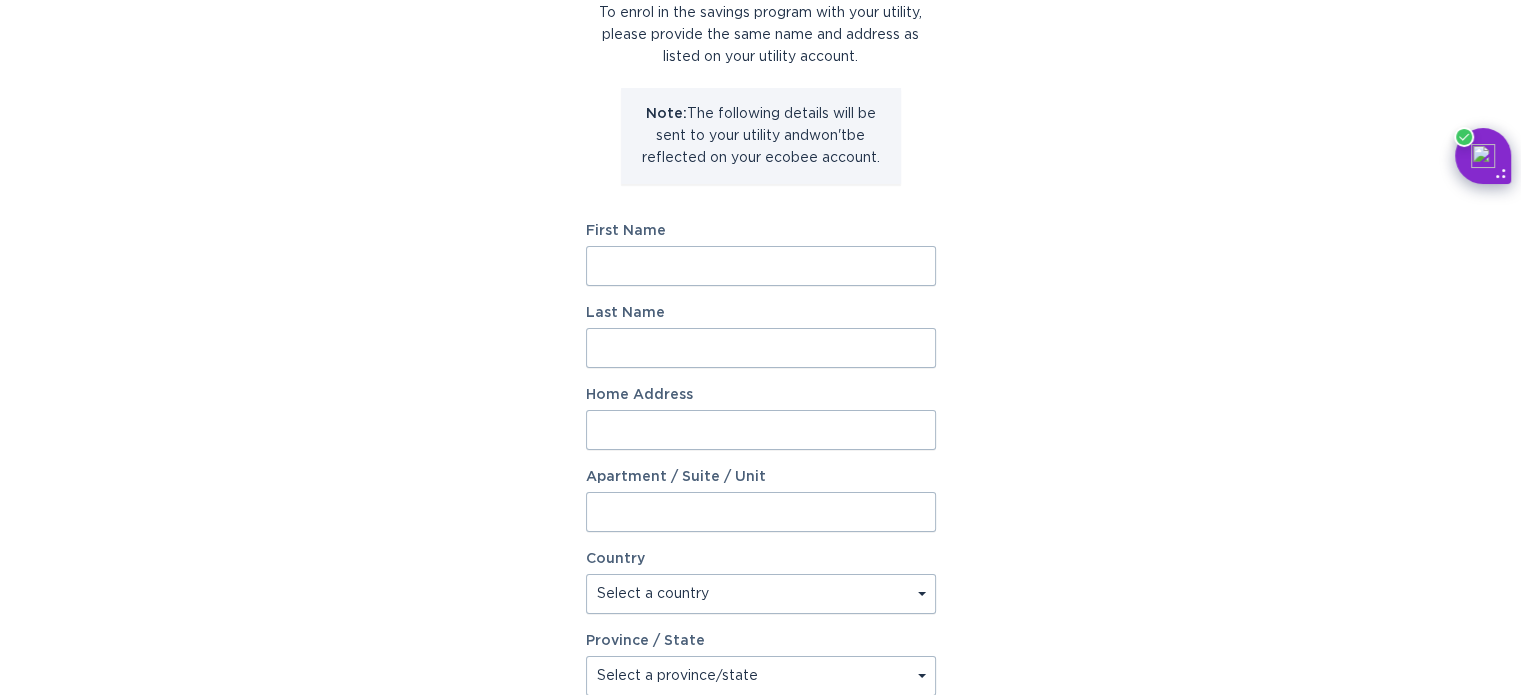 scroll, scrollTop: 200, scrollLeft: 0, axis: vertical 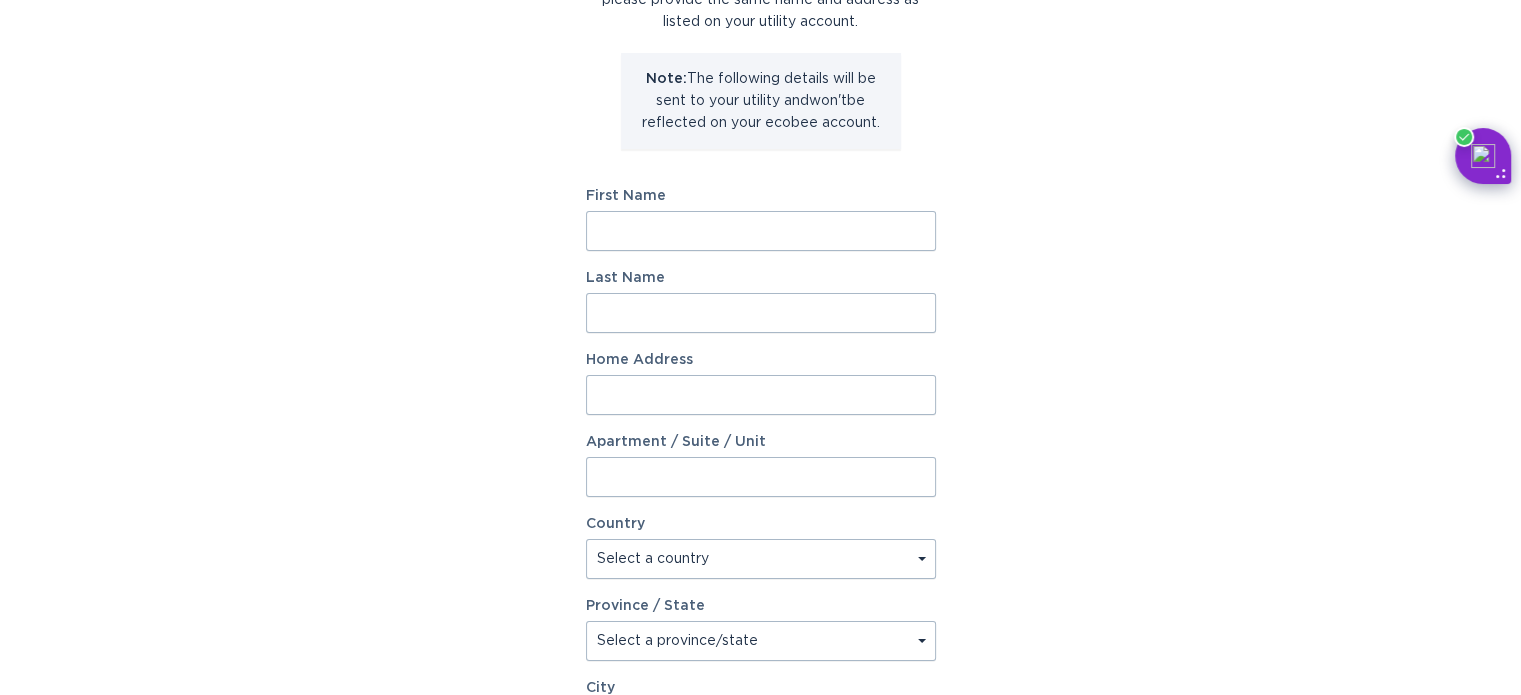 click on "First Name" at bounding box center (761, 231) 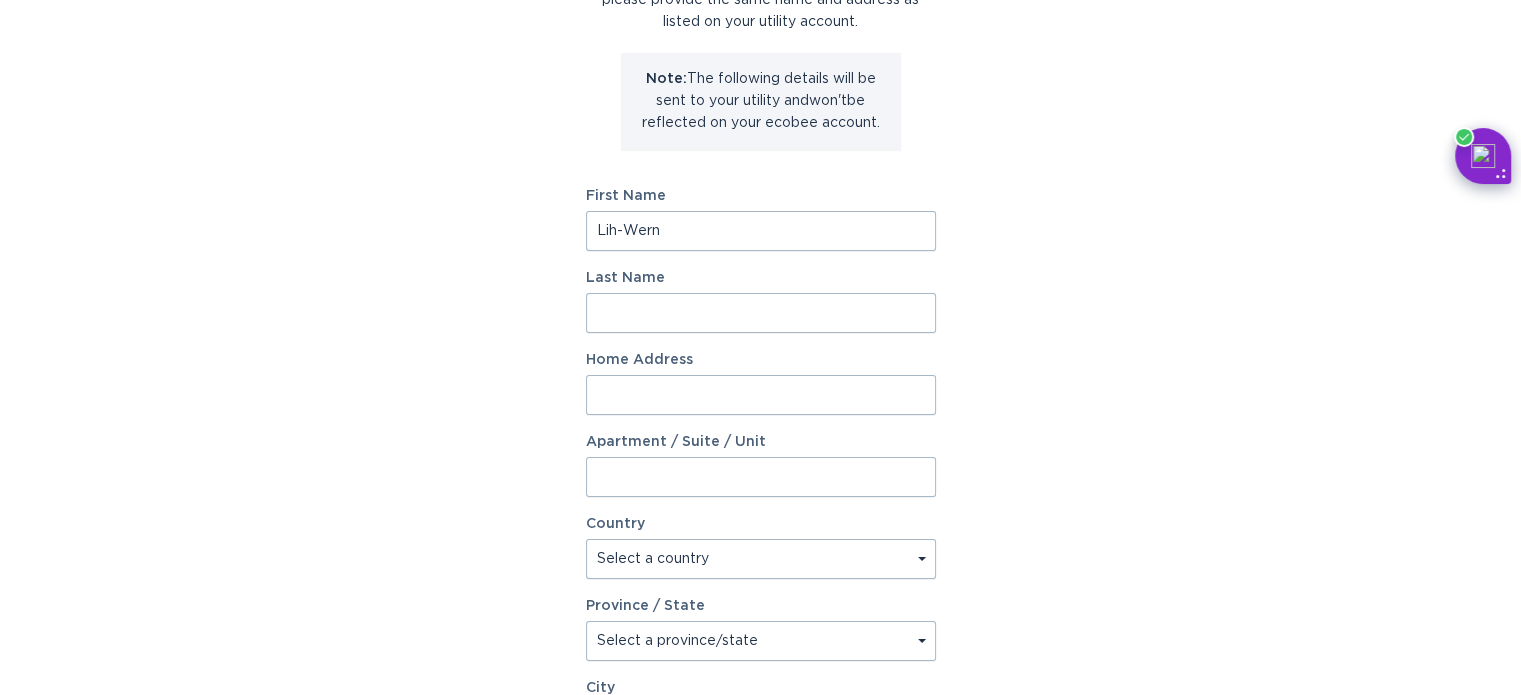 type on "Lih-Wern" 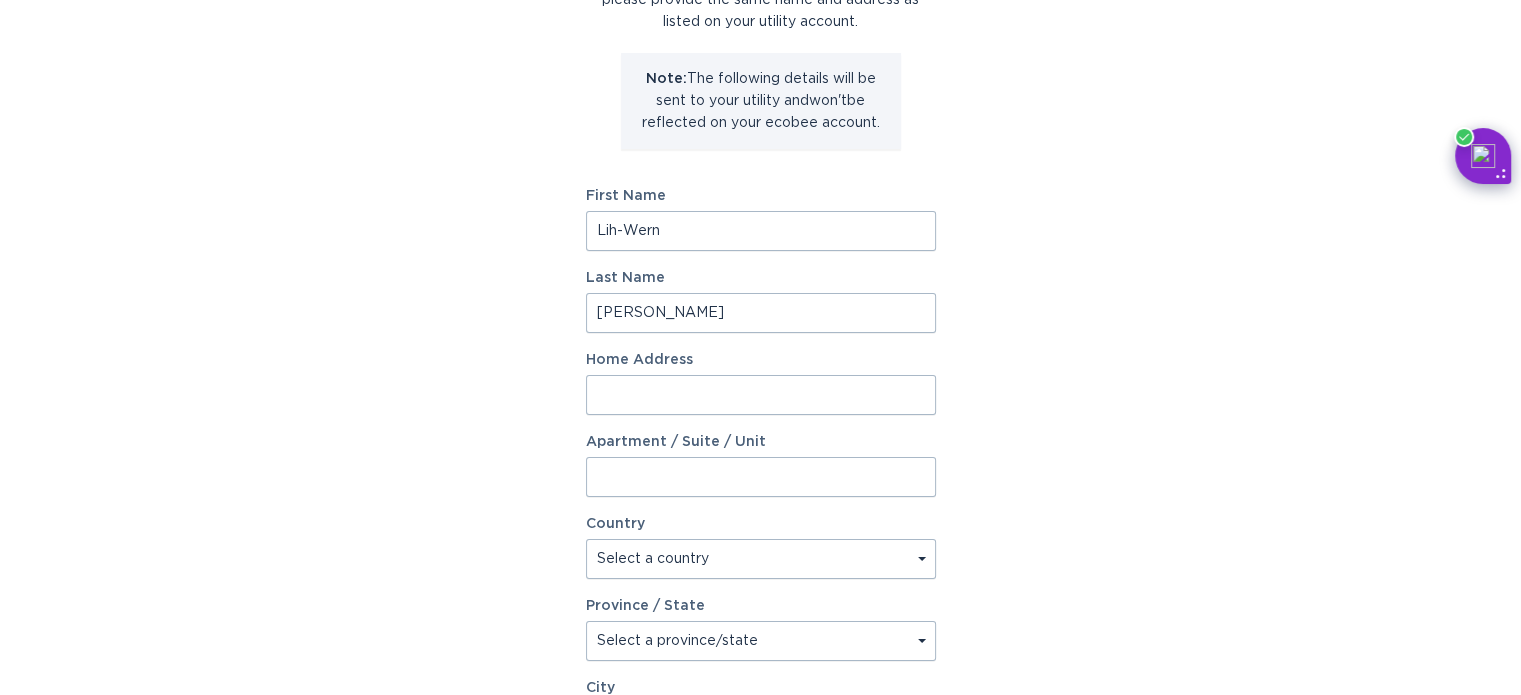 type on "Wang" 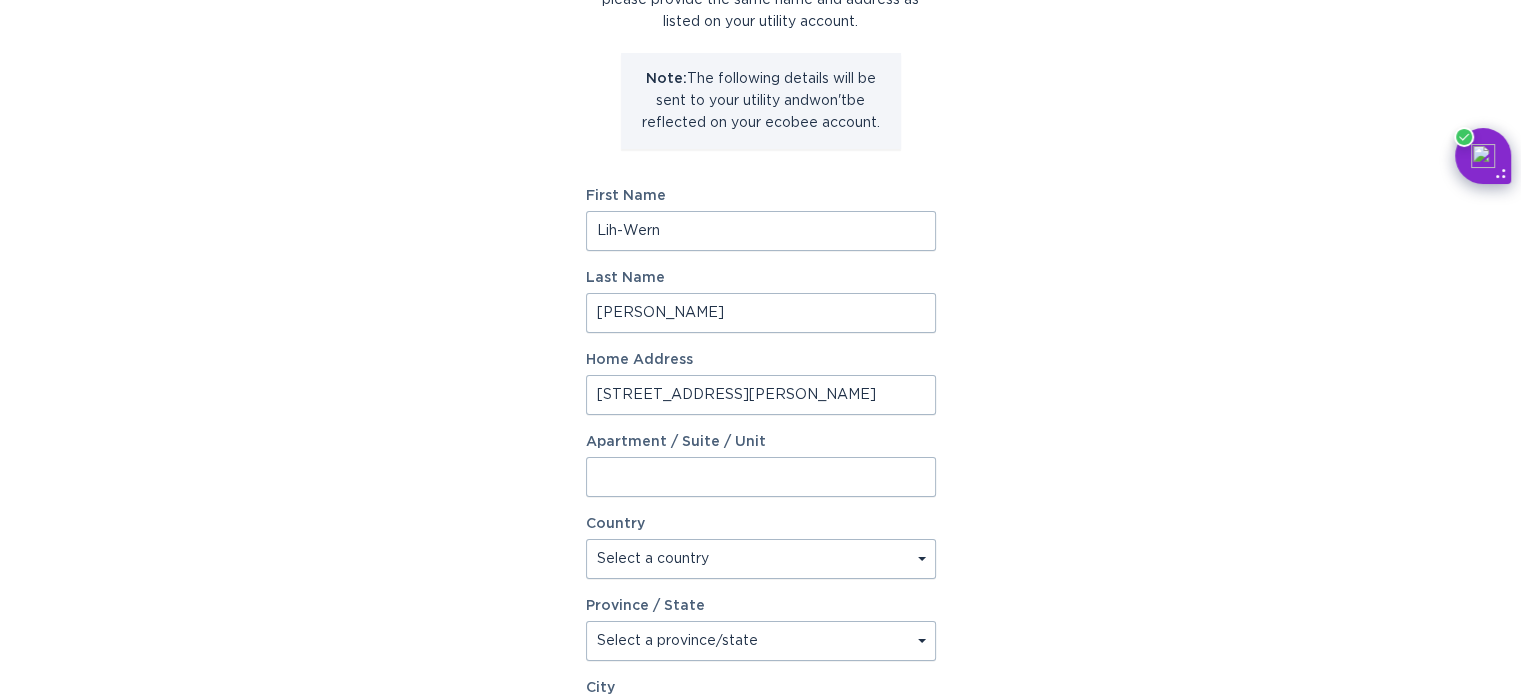 type on "16072 NW Holman Way" 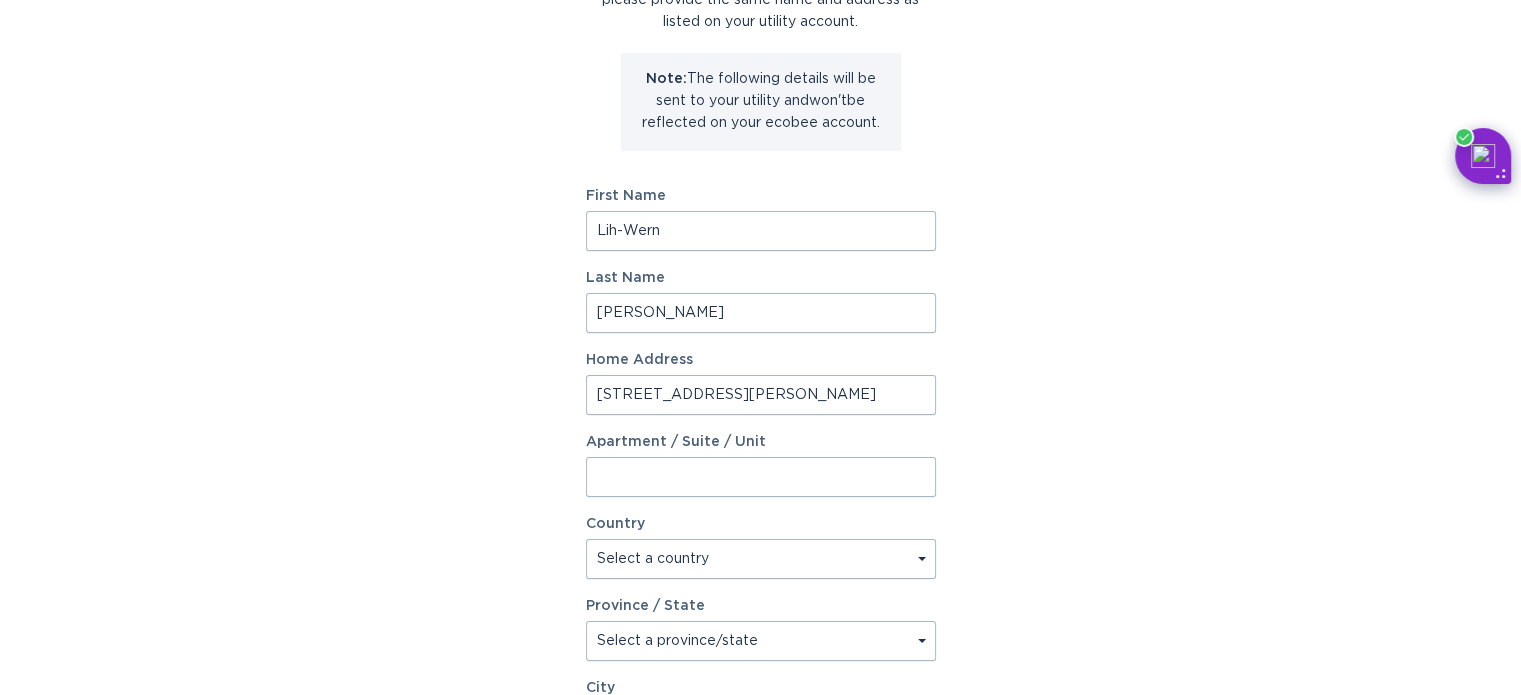 click on "Select a country Canada USA" at bounding box center (761, 559) 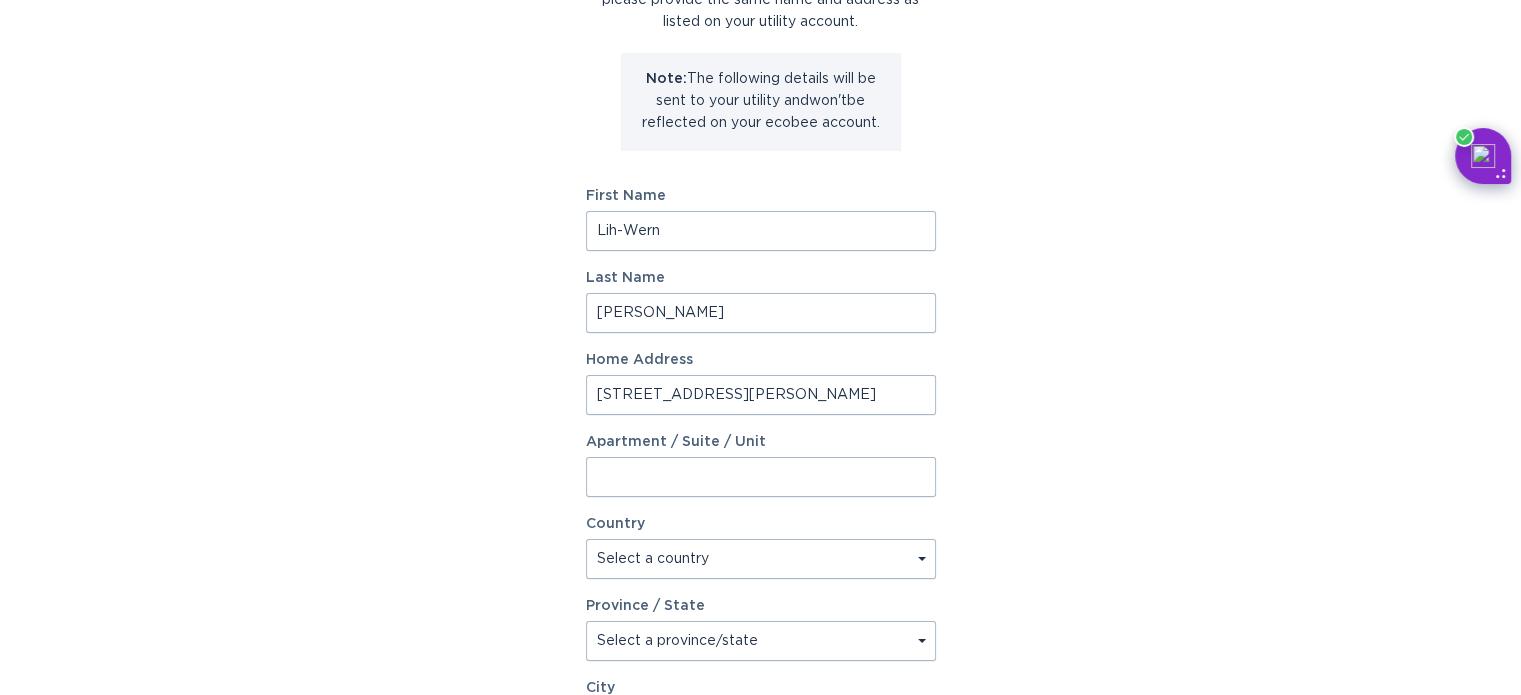 select on "US" 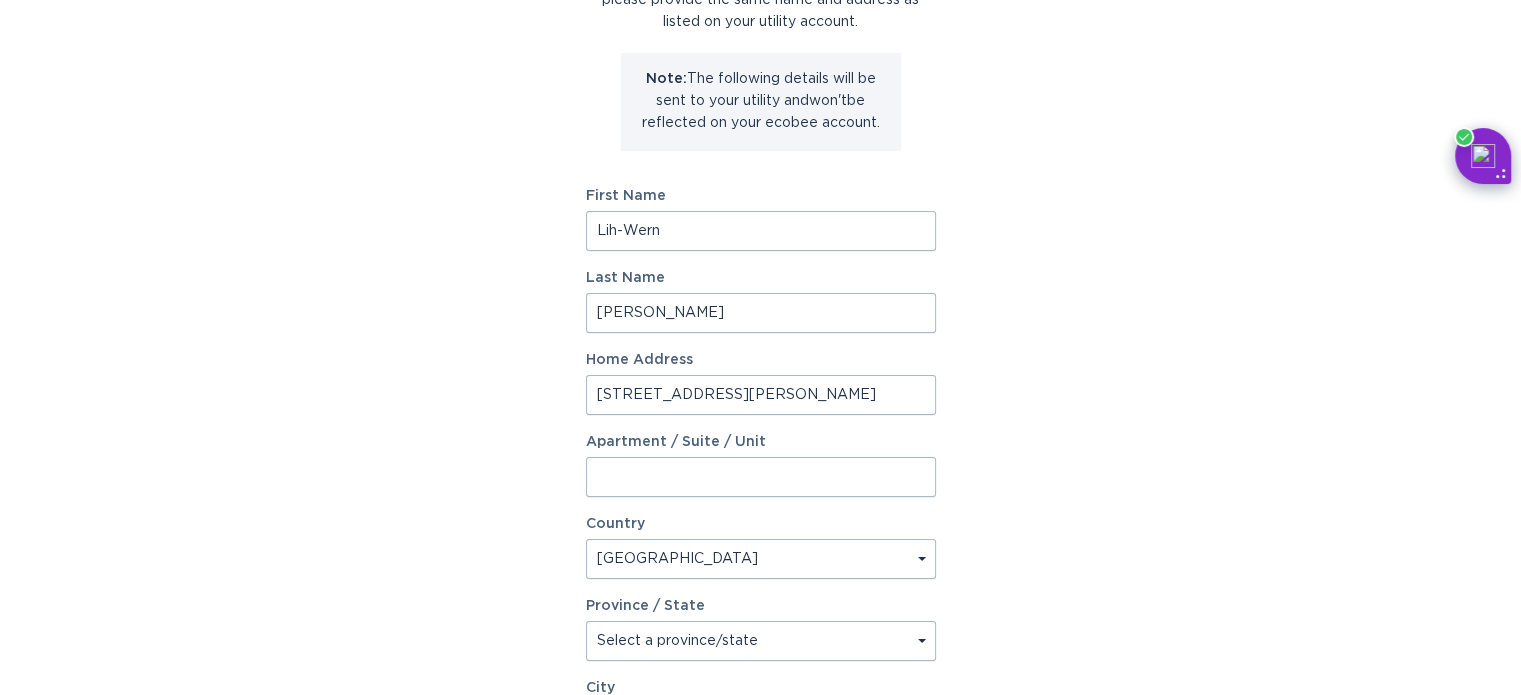 click on "Select a country Canada USA" at bounding box center [761, 559] 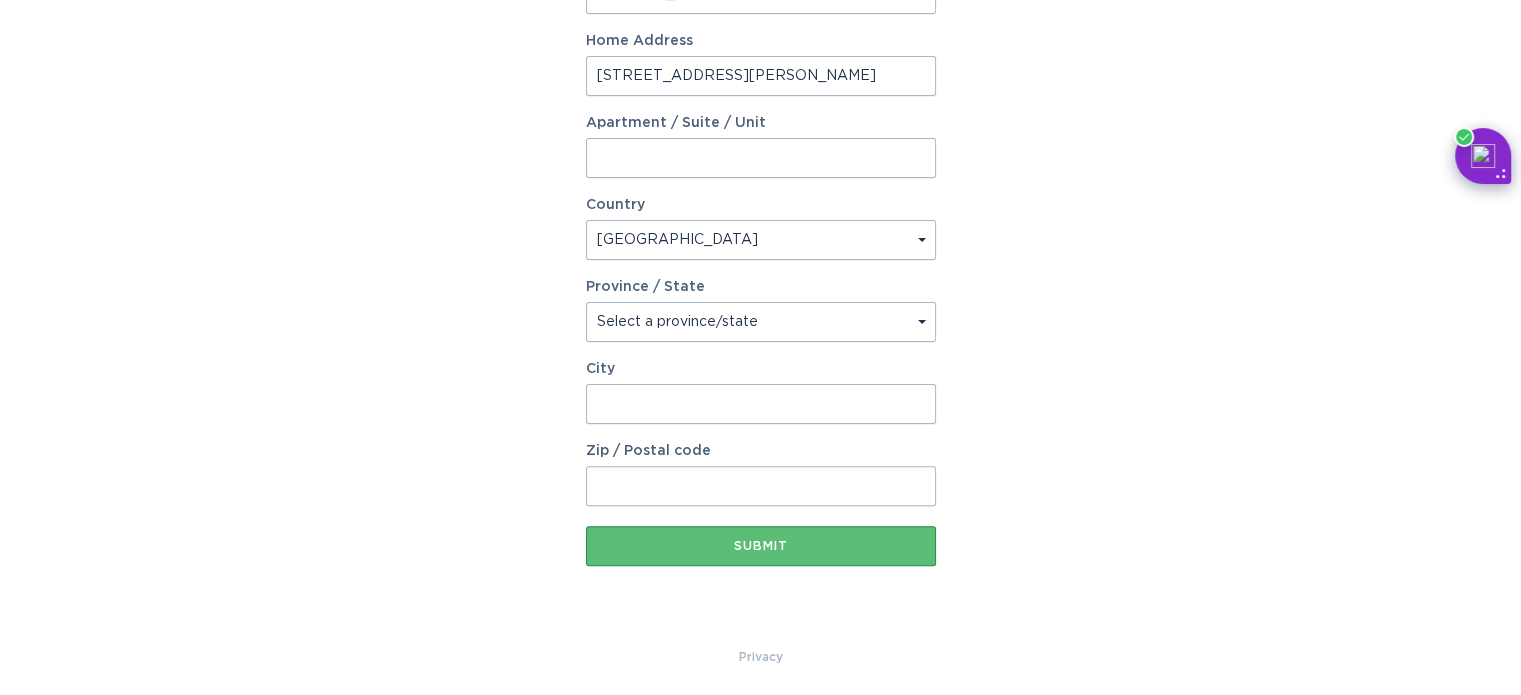 scroll, scrollTop: 521, scrollLeft: 0, axis: vertical 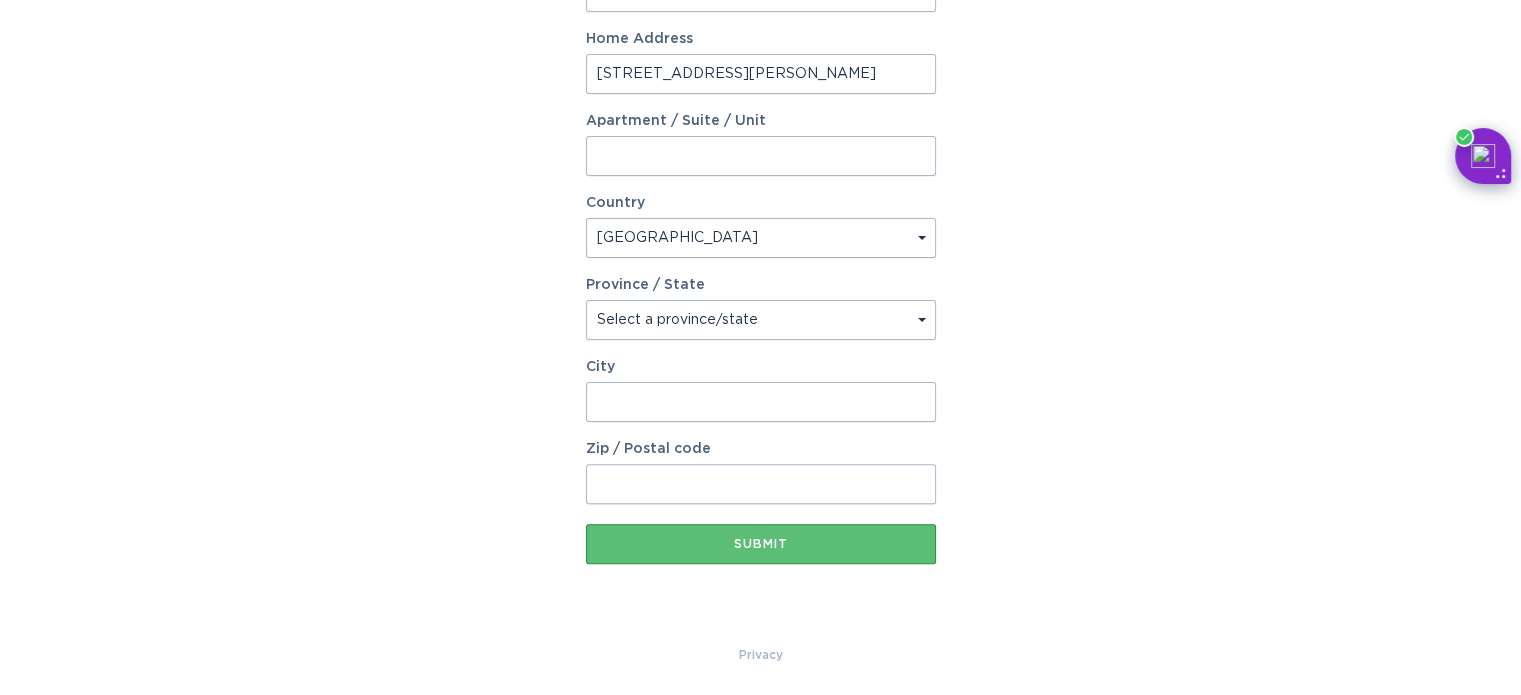 click on "Select a province/state Alabama Alaska American Samoa Arizona Arkansas California Colorado Connecticut Delaware District Of Columbia Federated States Of Micronesia Florida Georgia Guam Hawaii Idaho Illinois Indiana Iowa Kansas Kentucky Louisiana Maine Marshall Islands Maryland Massachusetts Michigan Minnesota Mississippi Missouri Montana Nebraska Nevada New Hampshire New Jersey New Mexico New York North Carolina North Dakota Northern Mariana Islands Ohio Oklahoma Oregon Palau Pennsylvania Puerto Rico Rhode Island South Carolina South Dakota Tennessee Texas Utah Vermont Virgin Islands Virginia Washington West Virginia Wisconsin Wyoming" at bounding box center [761, 320] 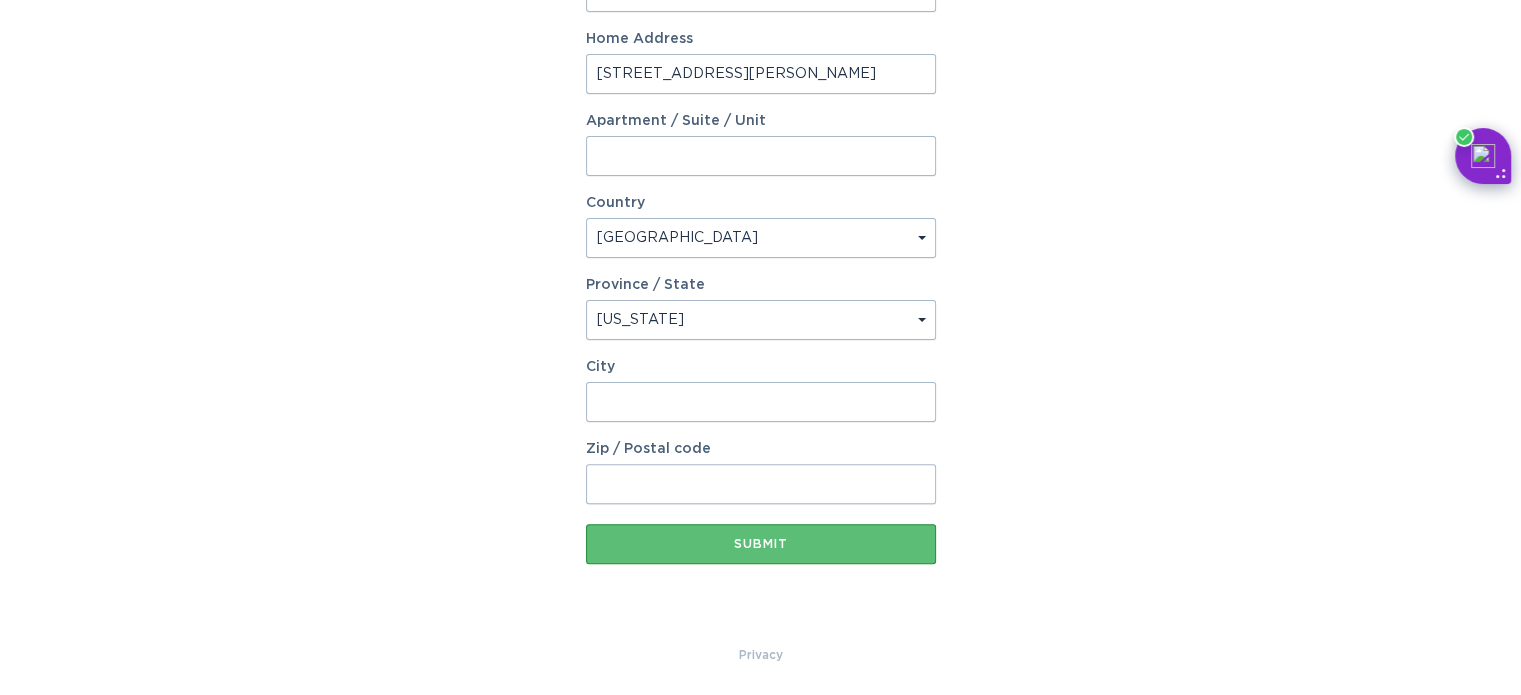 click on "Select a province/state Alabama Alaska American Samoa Arizona Arkansas California Colorado Connecticut Delaware District Of Columbia Federated States Of Micronesia Florida Georgia Guam Hawaii Idaho Illinois Indiana Iowa Kansas Kentucky Louisiana Maine Marshall Islands Maryland Massachusetts Michigan Minnesota Mississippi Missouri Montana Nebraska Nevada New Hampshire New Jersey New Mexico New York North Carolina North Dakota Northern Mariana Islands Ohio Oklahoma Oregon Palau Pennsylvania Puerto Rico Rhode Island South Carolina South Dakota Tennessee Texas Utah Vermont Virgin Islands Virginia Washington West Virginia Wisconsin Wyoming" at bounding box center [761, 320] 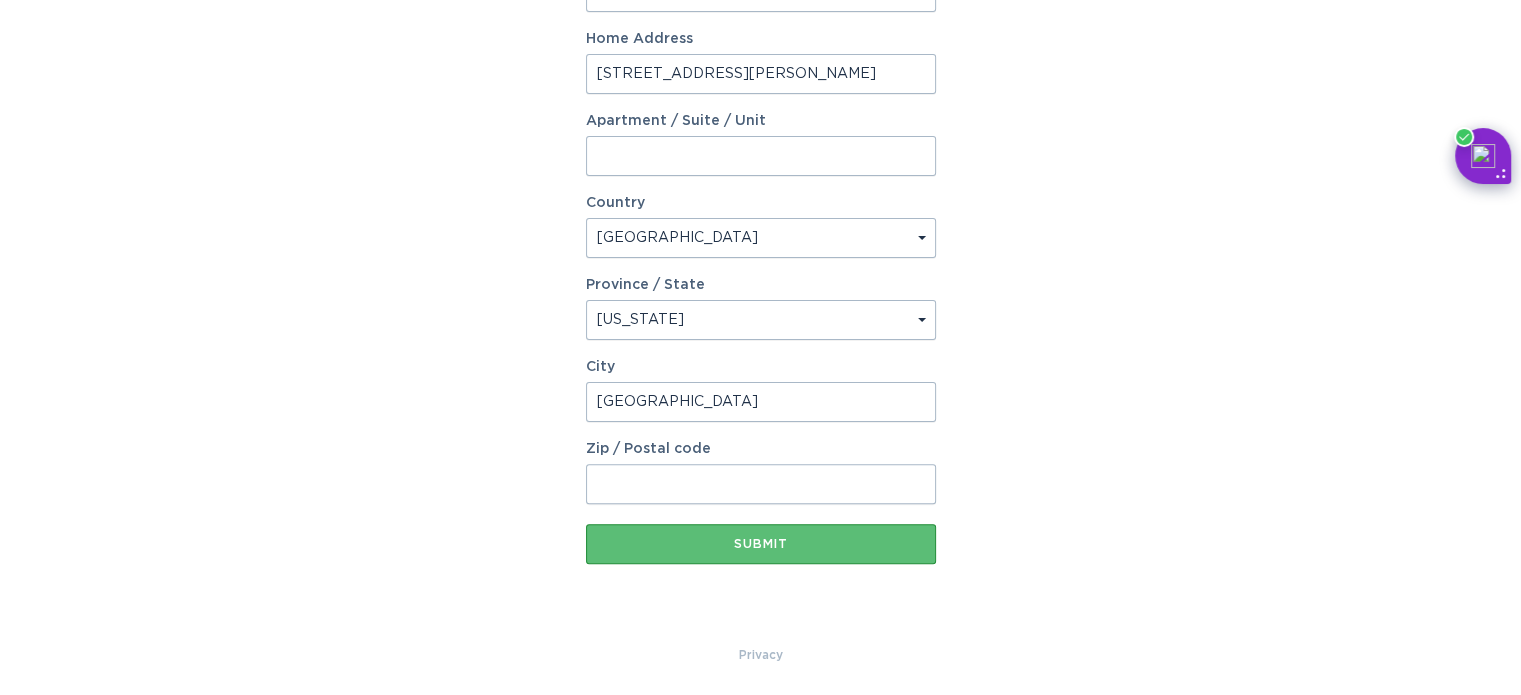 type on "Portland" 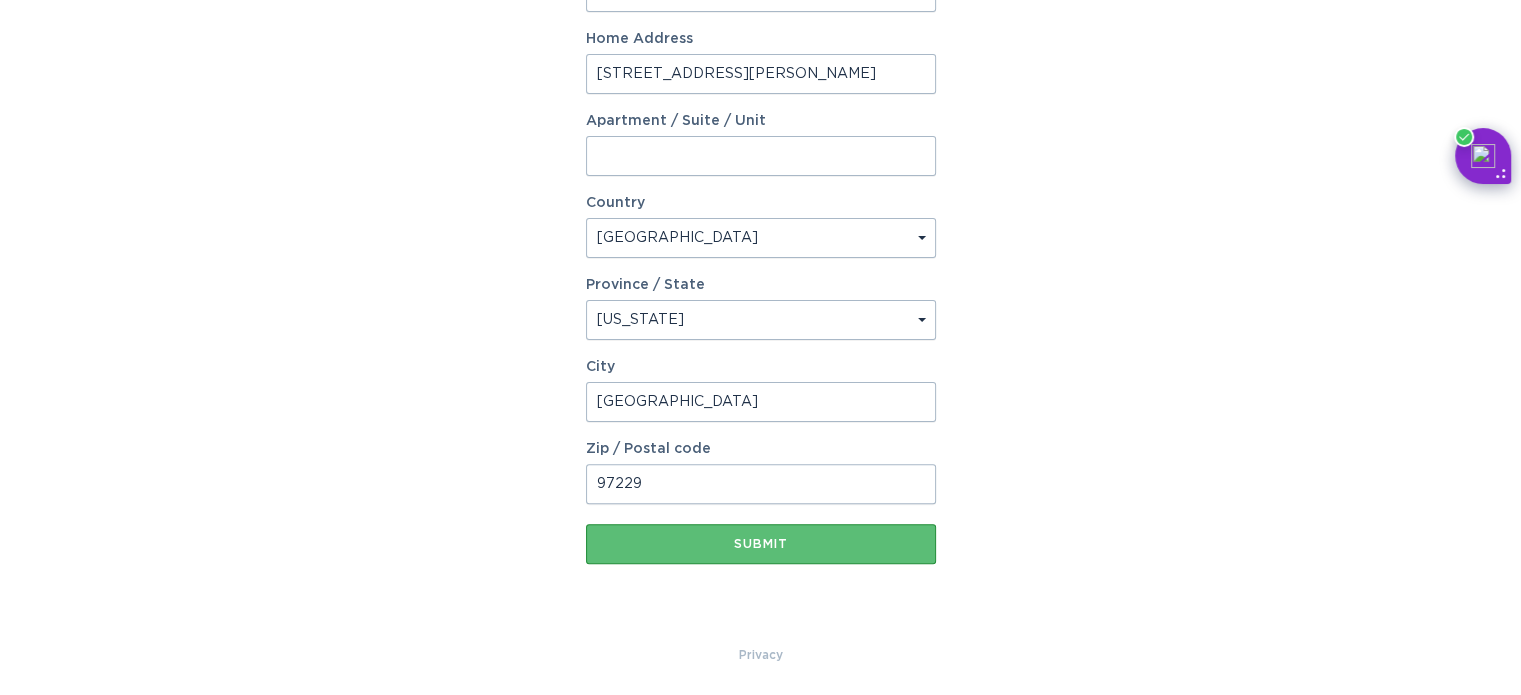 type on "97229" 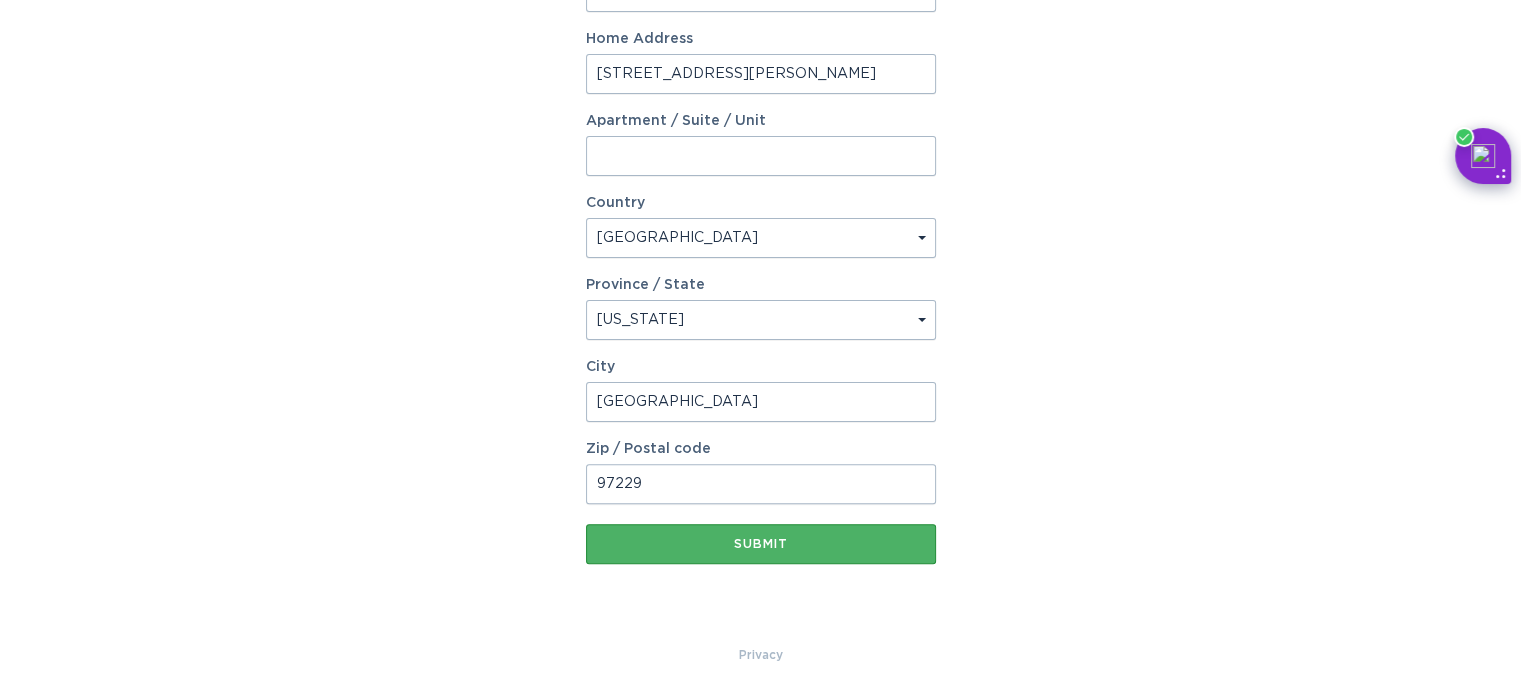 click on "Submit" at bounding box center (761, 544) 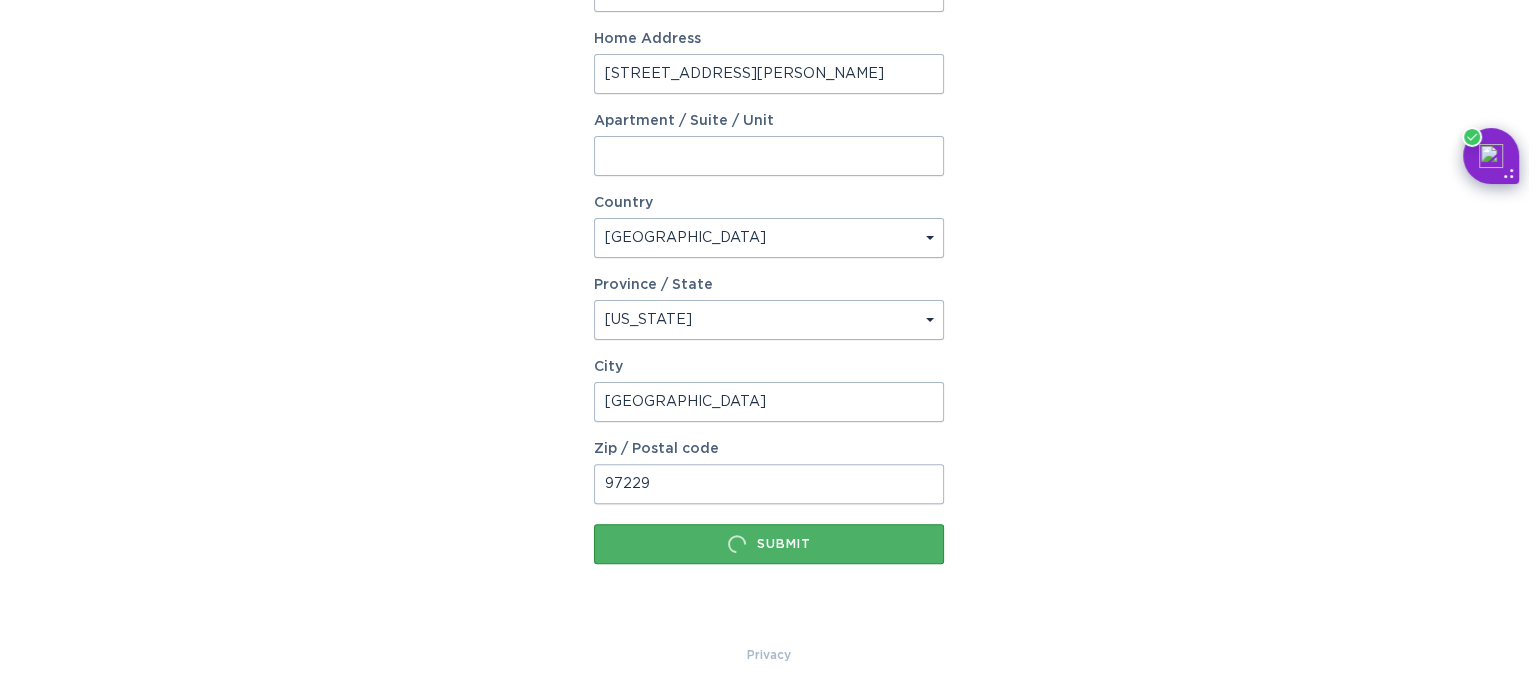 scroll, scrollTop: 0, scrollLeft: 0, axis: both 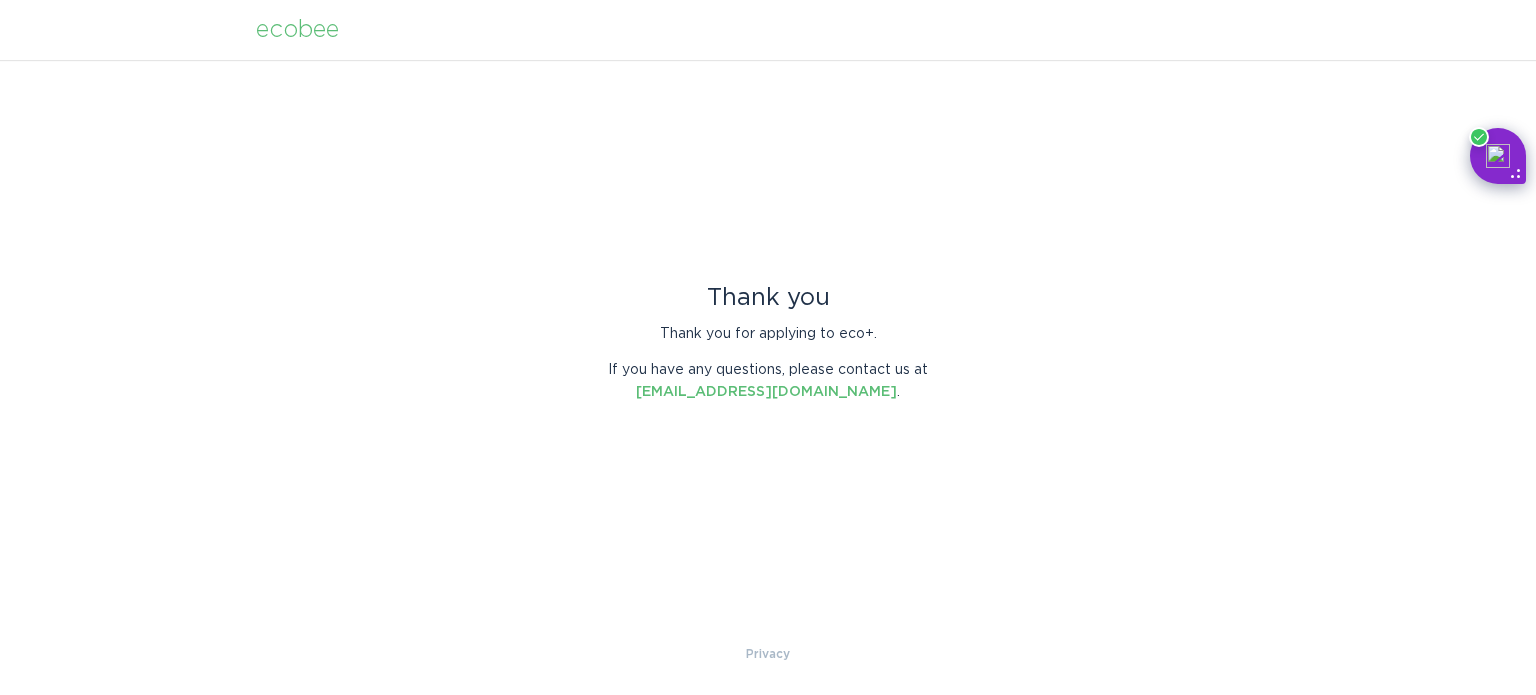 click on "ecobee" at bounding box center (297, 30) 